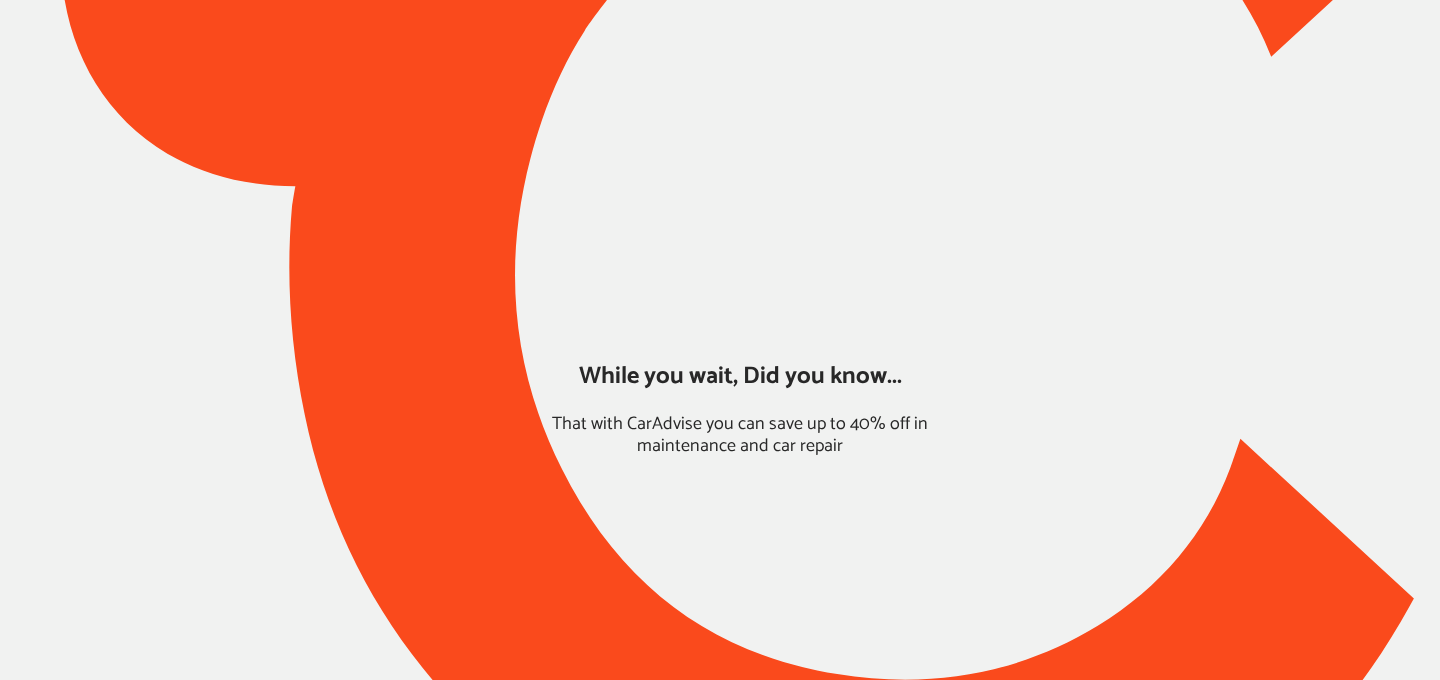scroll, scrollTop: 0, scrollLeft: 0, axis: both 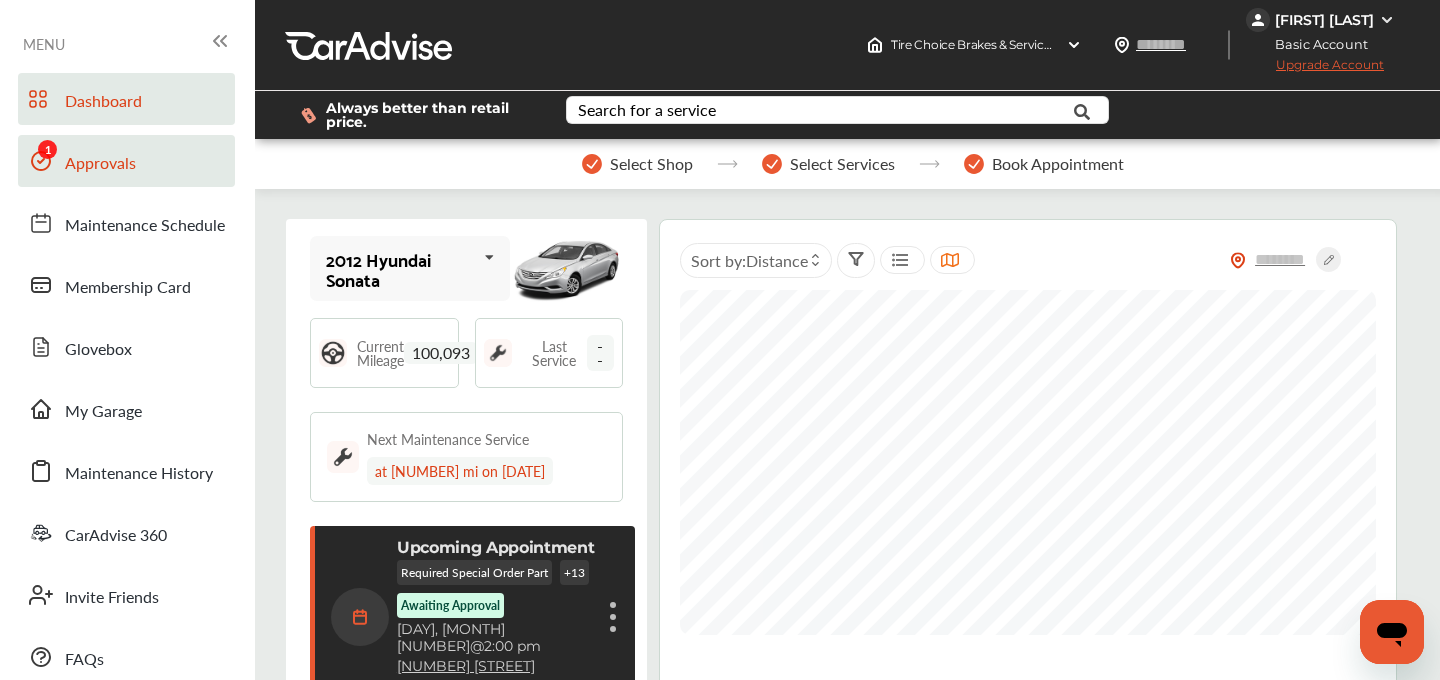 click on "Approvals" at bounding box center (100, 164) 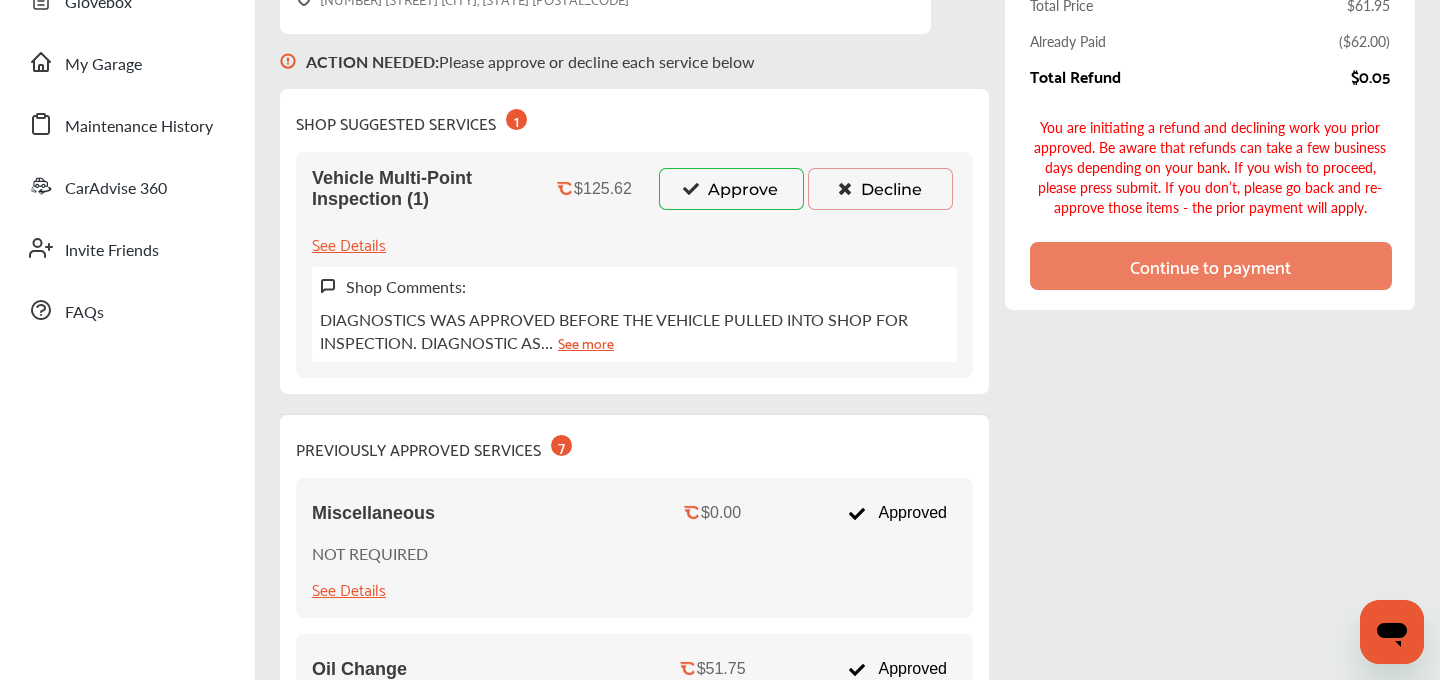 scroll, scrollTop: 348, scrollLeft: 0, axis: vertical 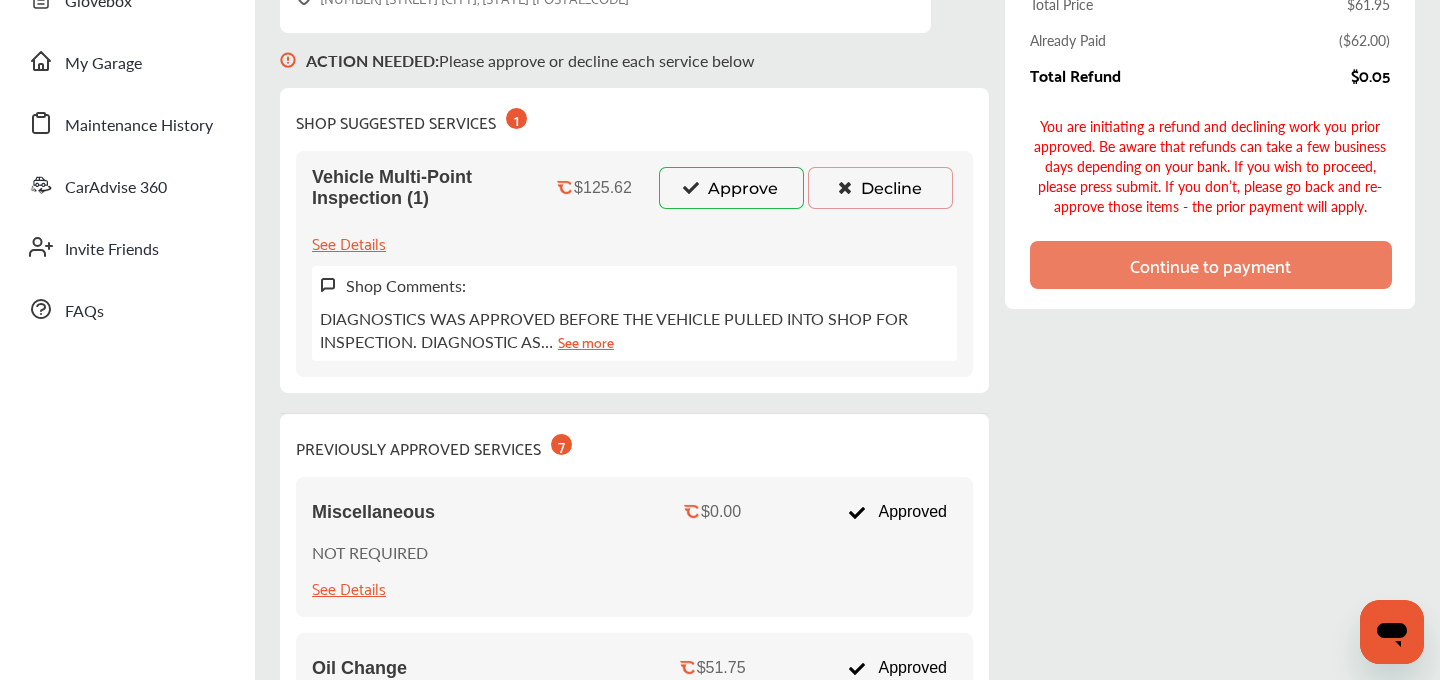 click on "See more" at bounding box center [586, 341] 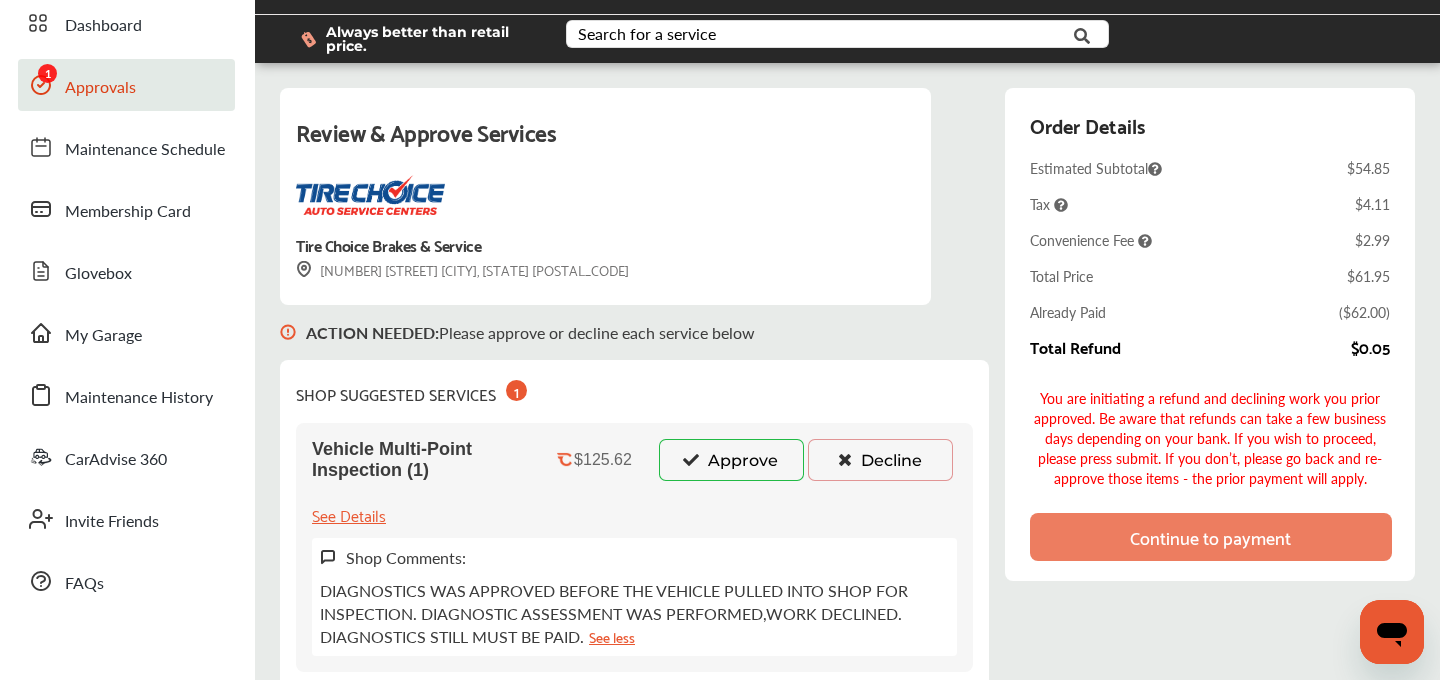scroll, scrollTop: 0, scrollLeft: 0, axis: both 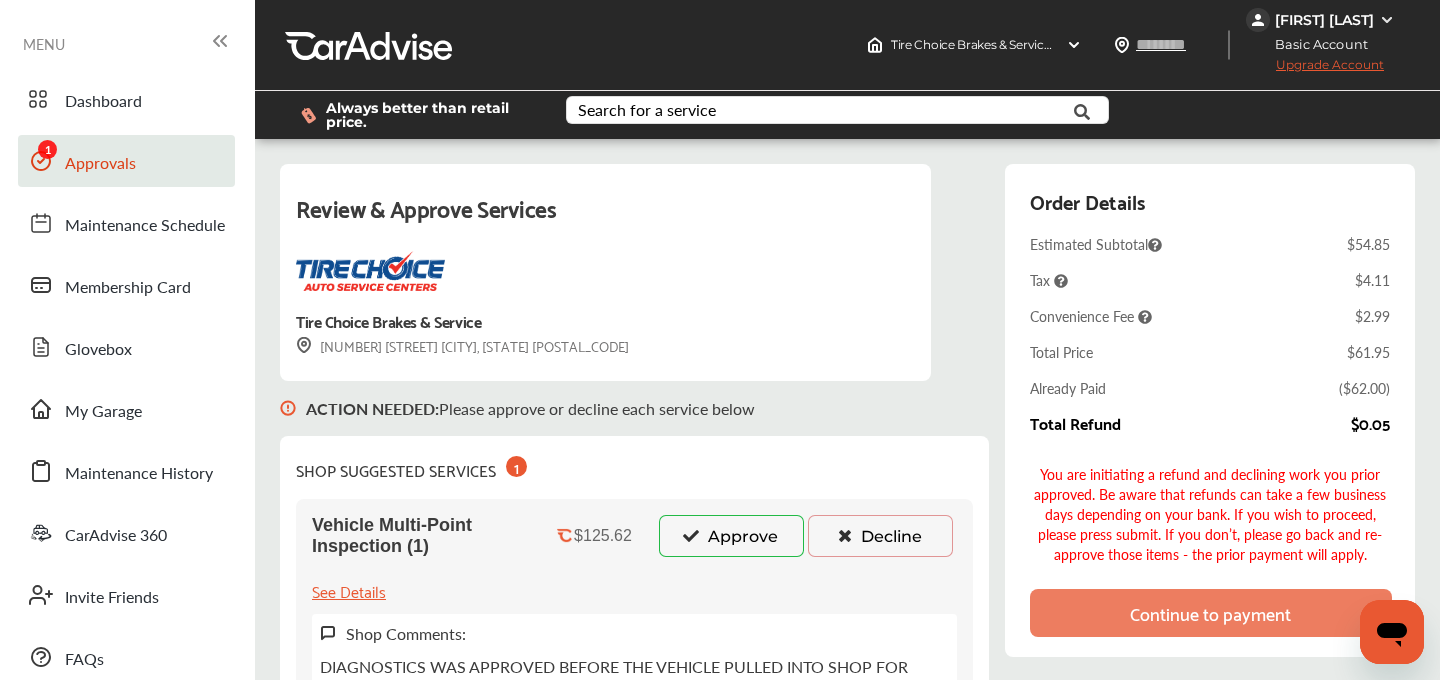 click on "Upgrade Account" at bounding box center [1315, 69] 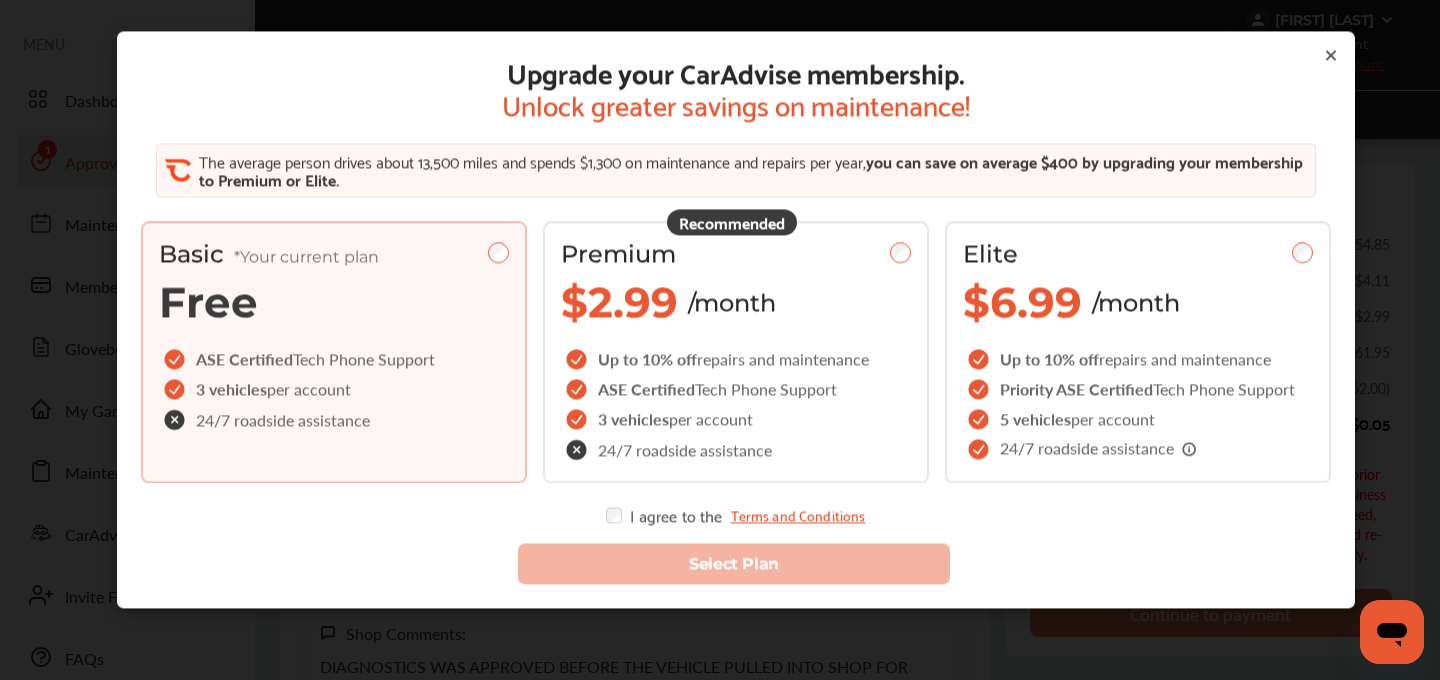 click 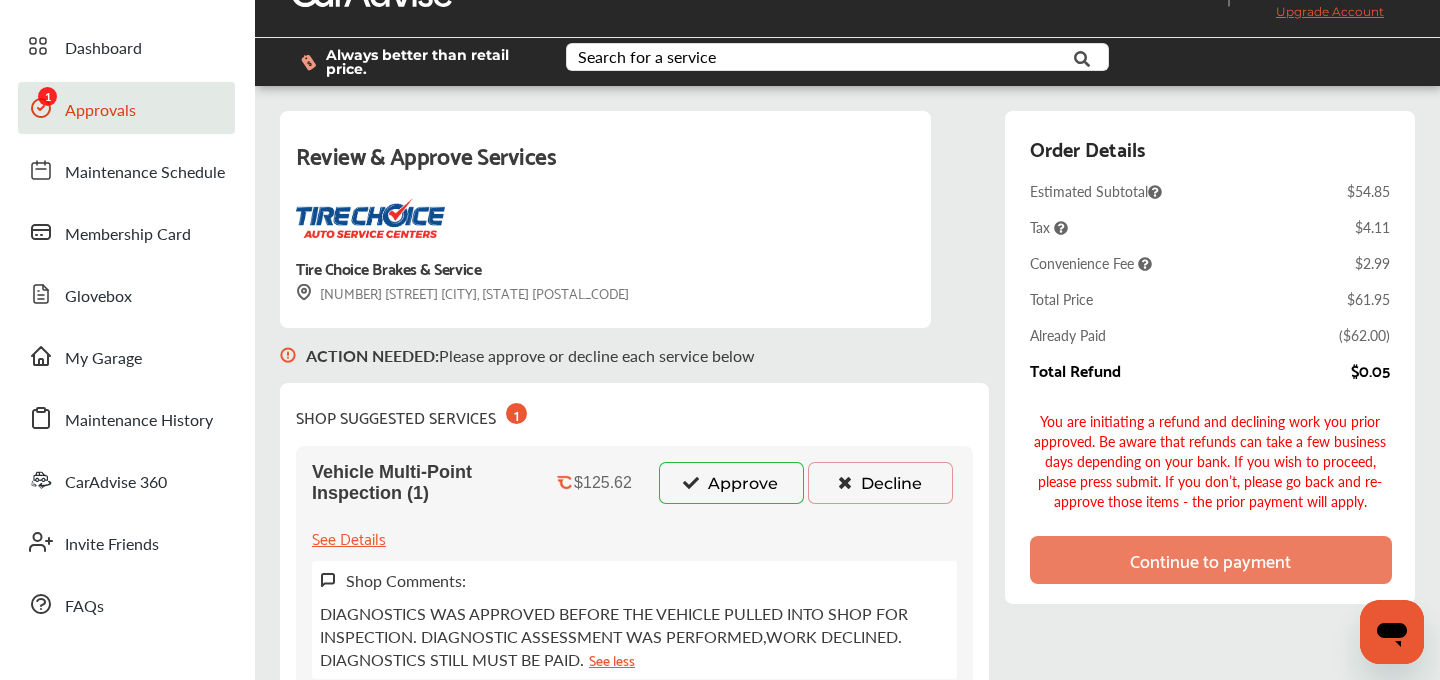 scroll, scrollTop: 72, scrollLeft: 0, axis: vertical 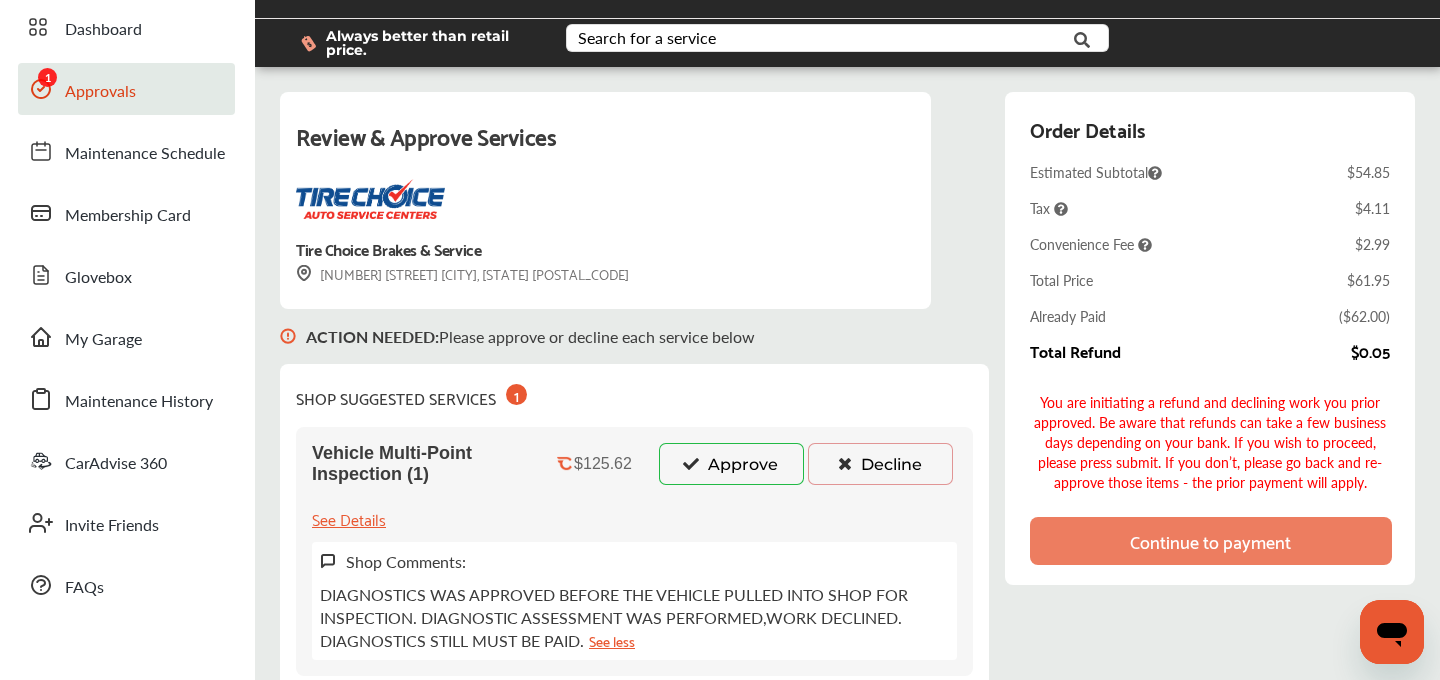 click at bounding box center (691, 463) 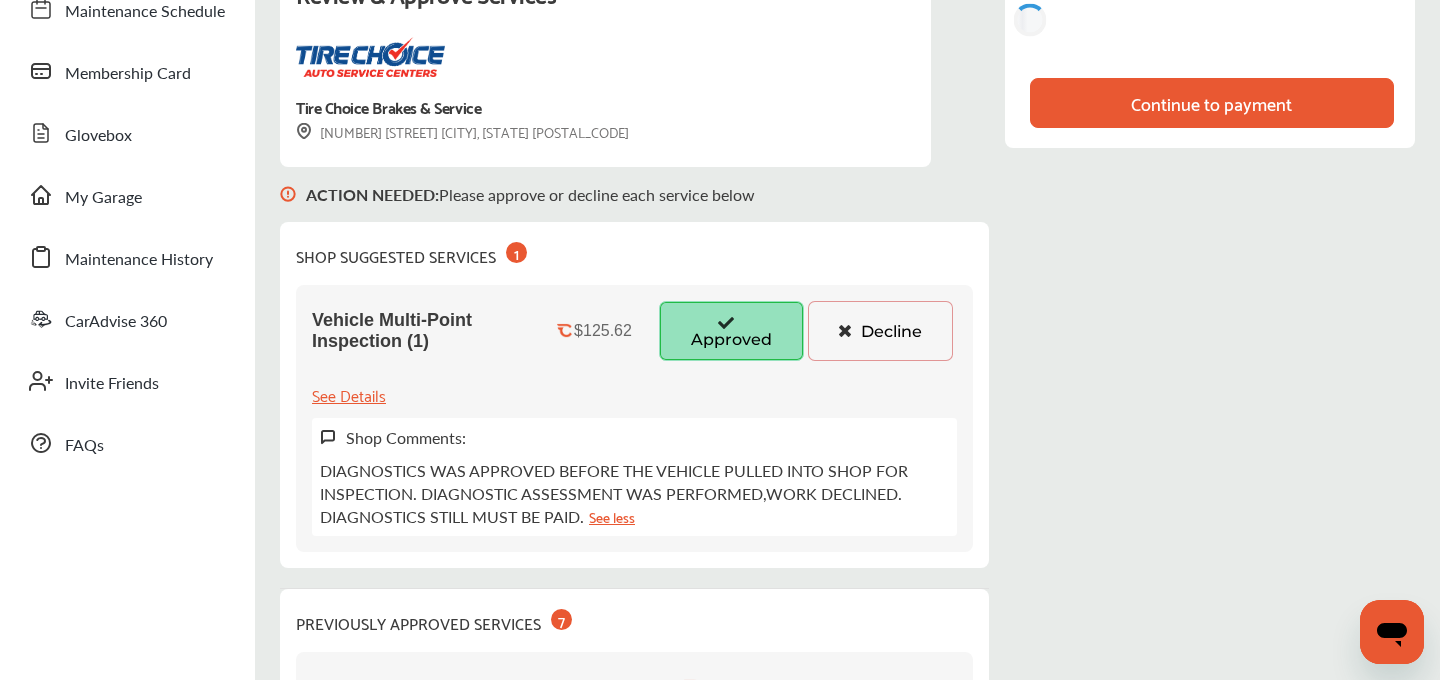 scroll, scrollTop: 0, scrollLeft: 0, axis: both 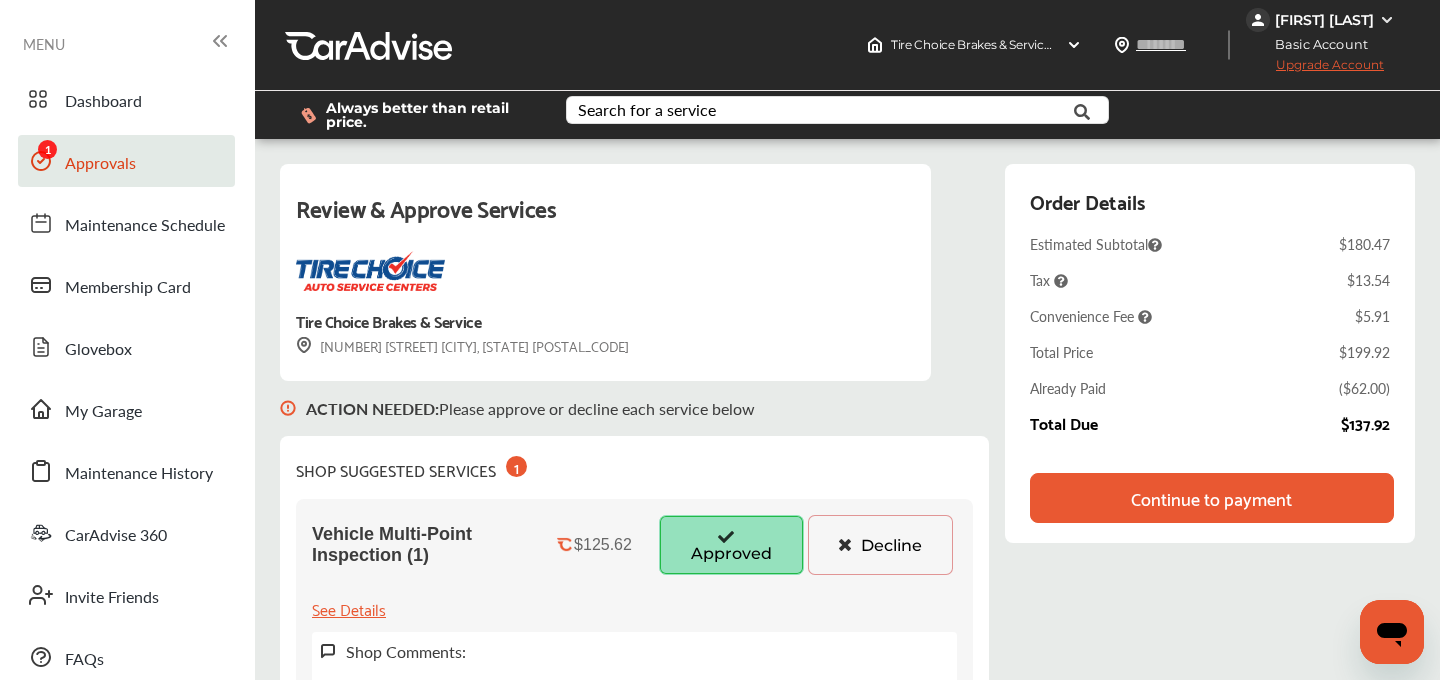 type 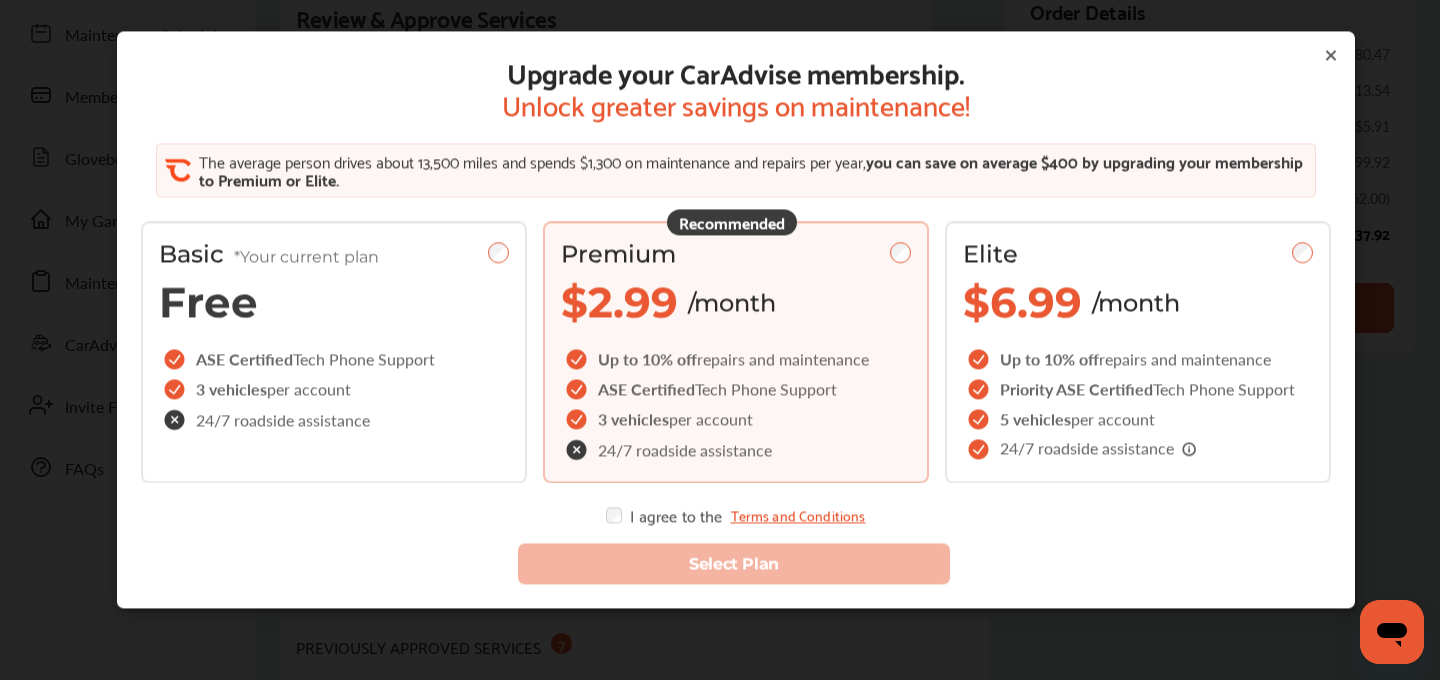 scroll, scrollTop: 189, scrollLeft: 0, axis: vertical 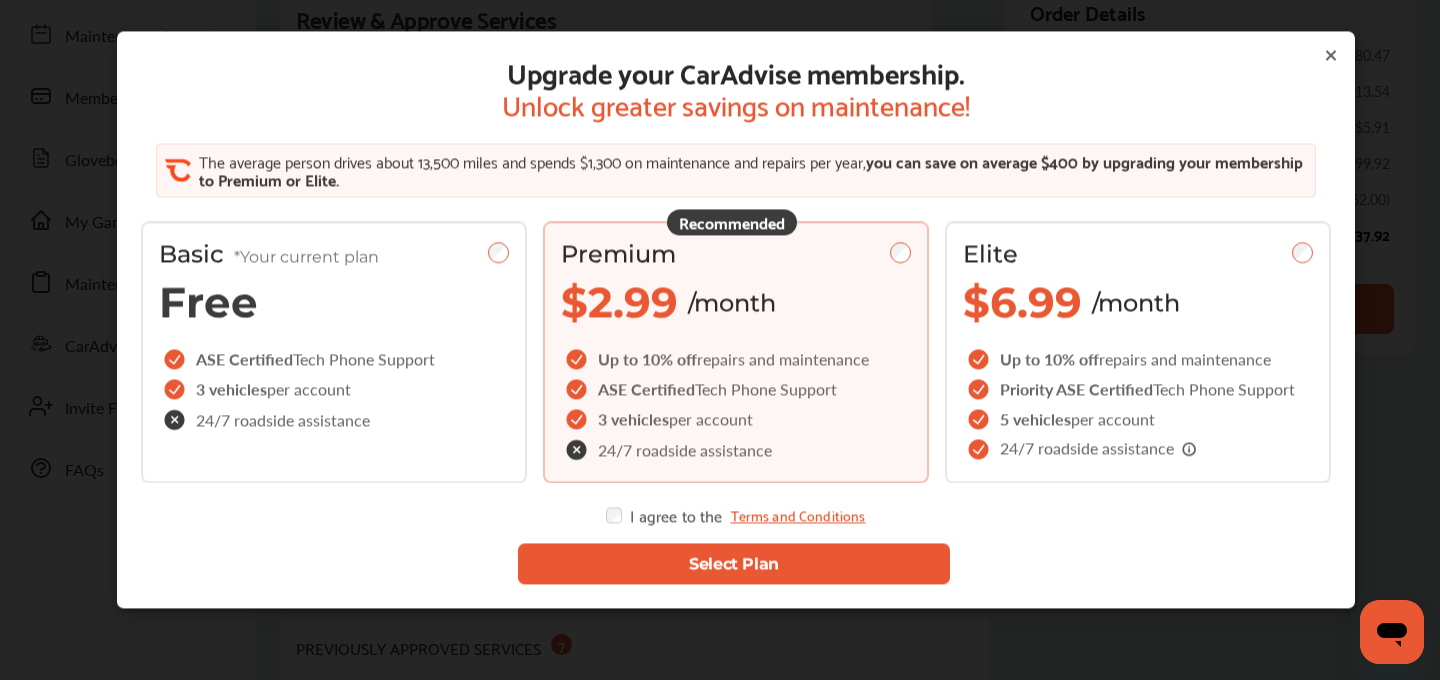 click on "Select Plan" at bounding box center [734, 564] 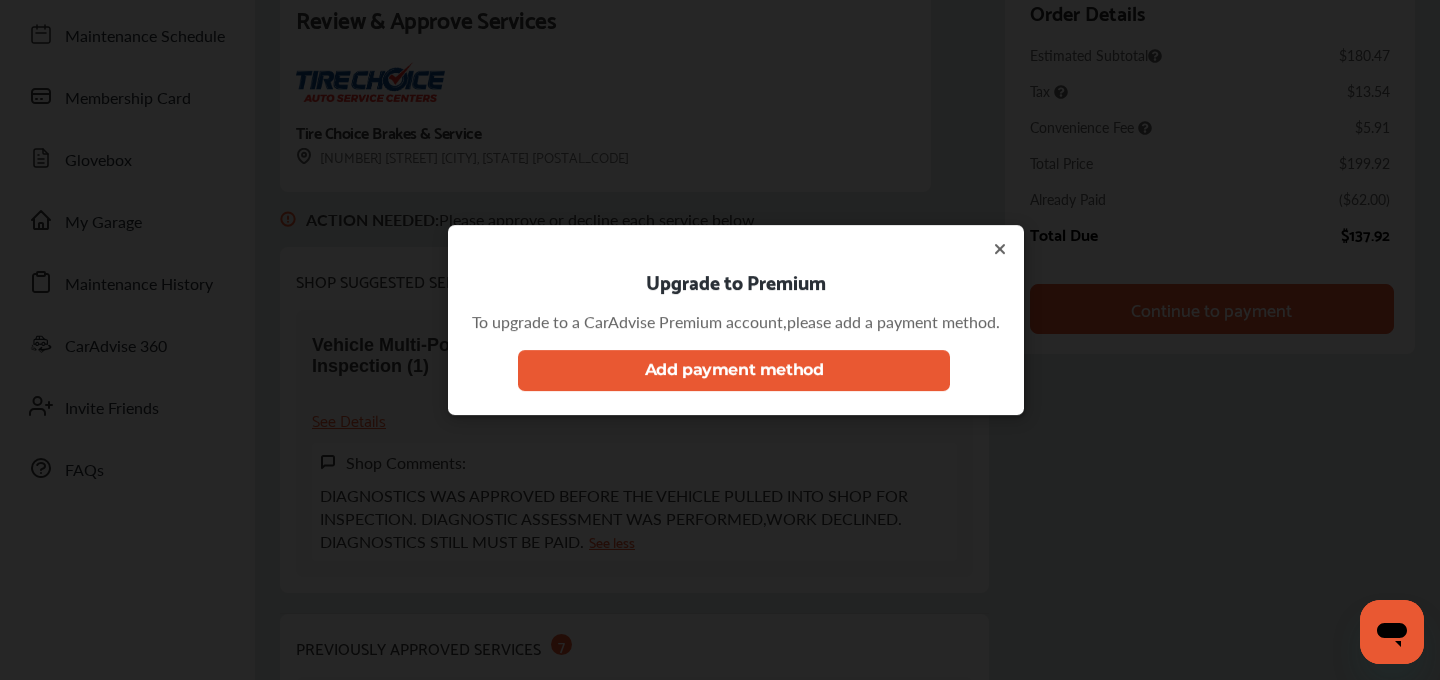 click 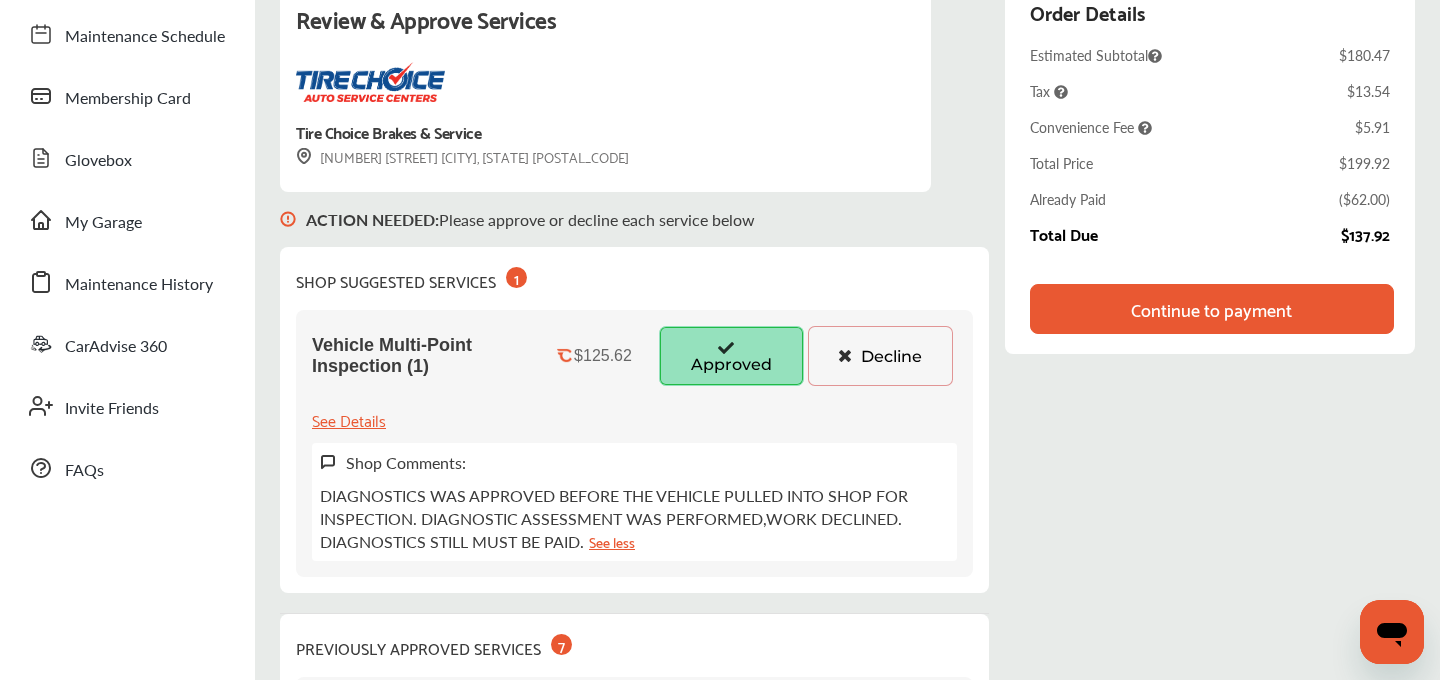 scroll, scrollTop: 0, scrollLeft: 0, axis: both 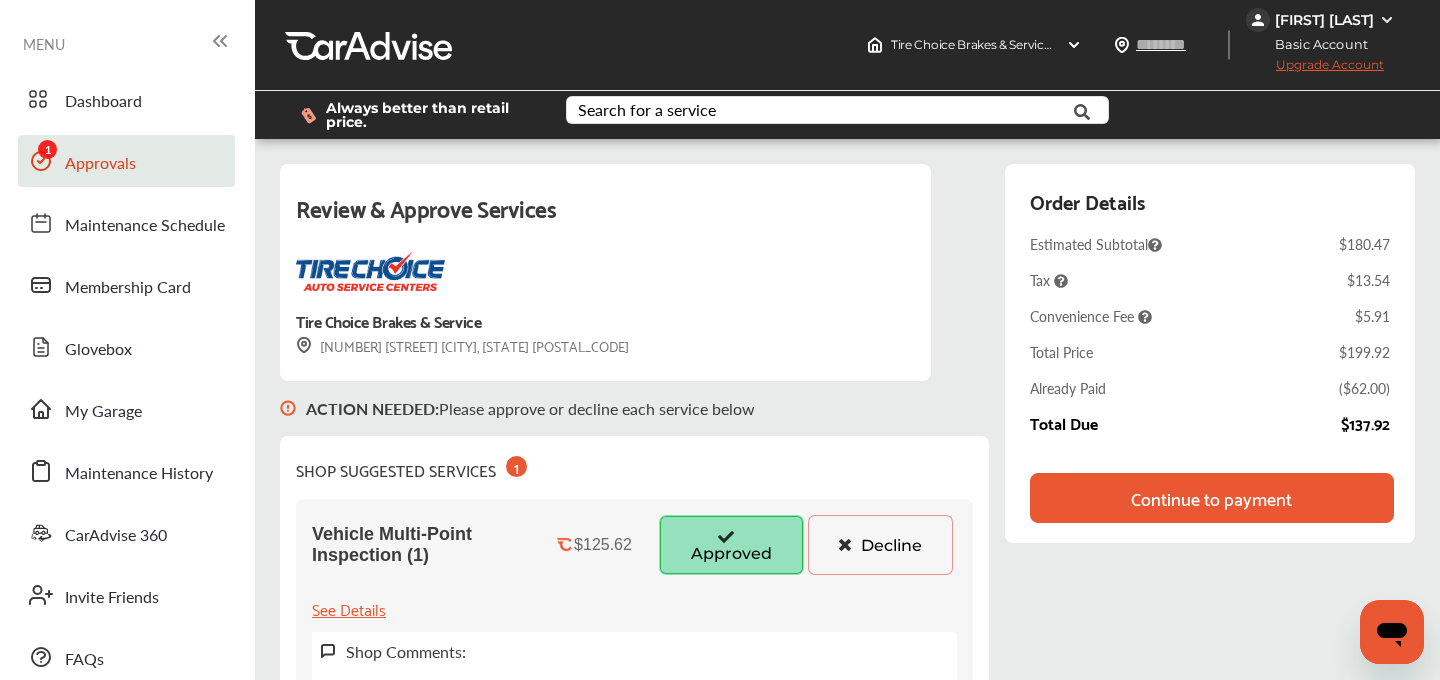 click on "Upgrade Account" at bounding box center (1315, 69) 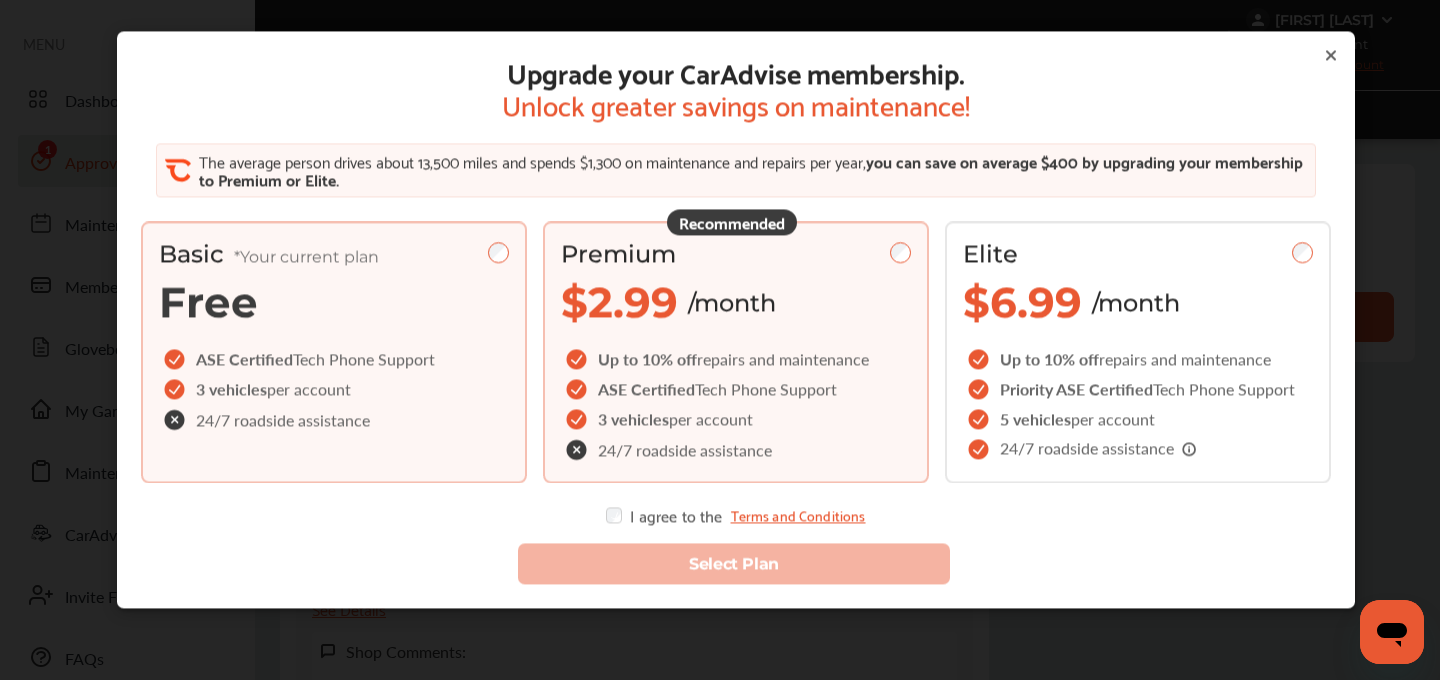 click on "Premium" at bounding box center [736, 254] 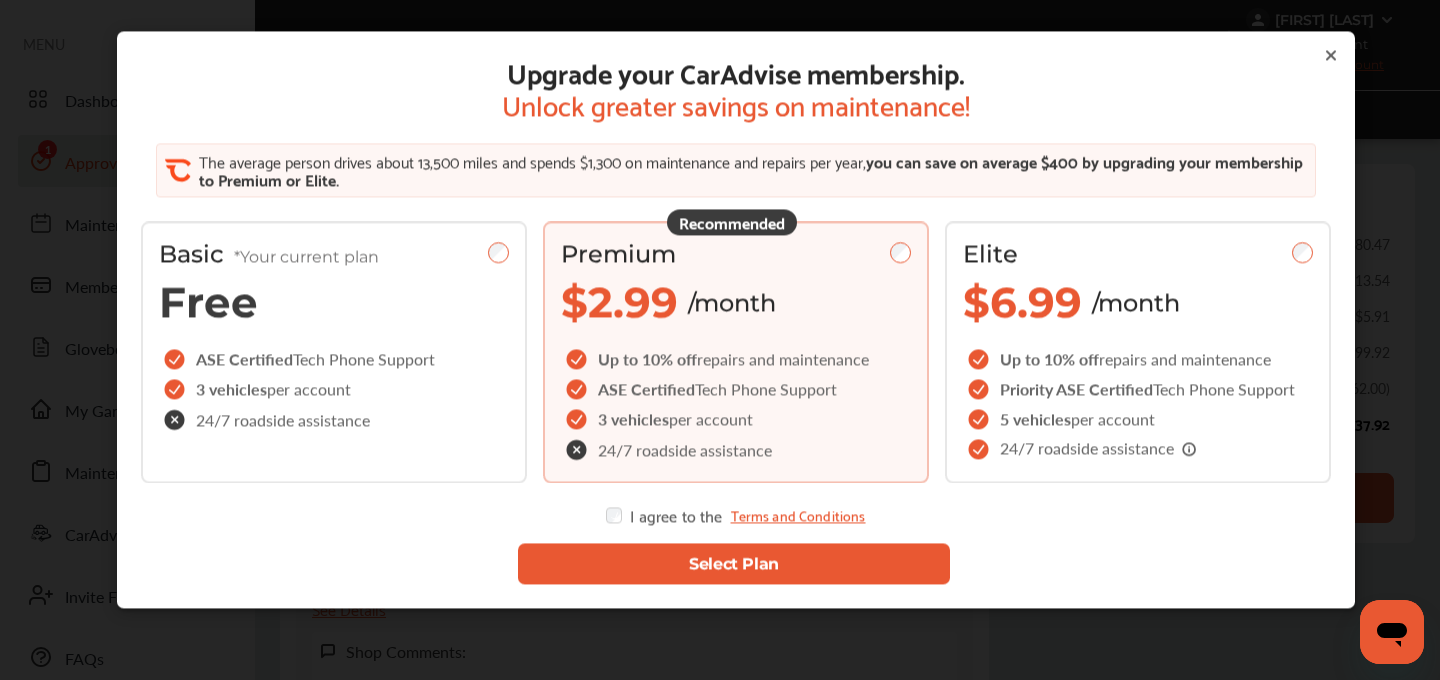 click on "Select Plan" at bounding box center (734, 564) 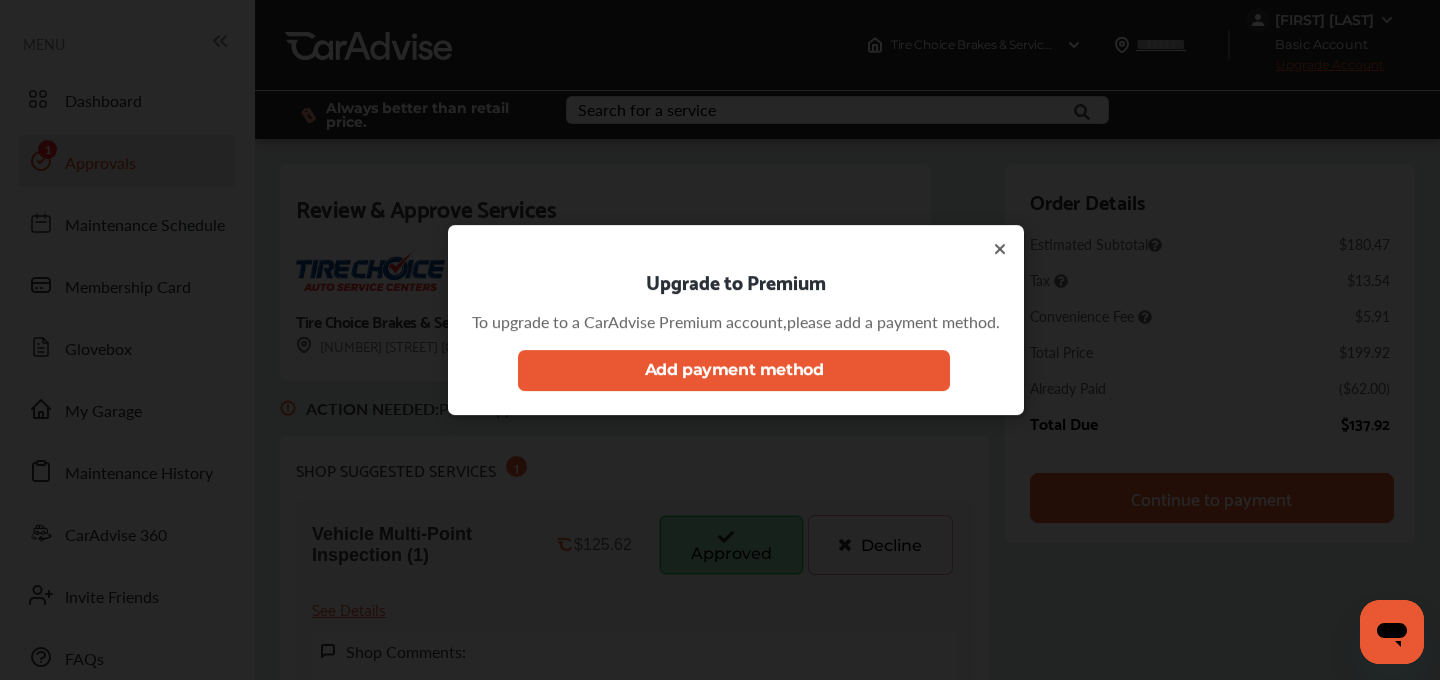 click 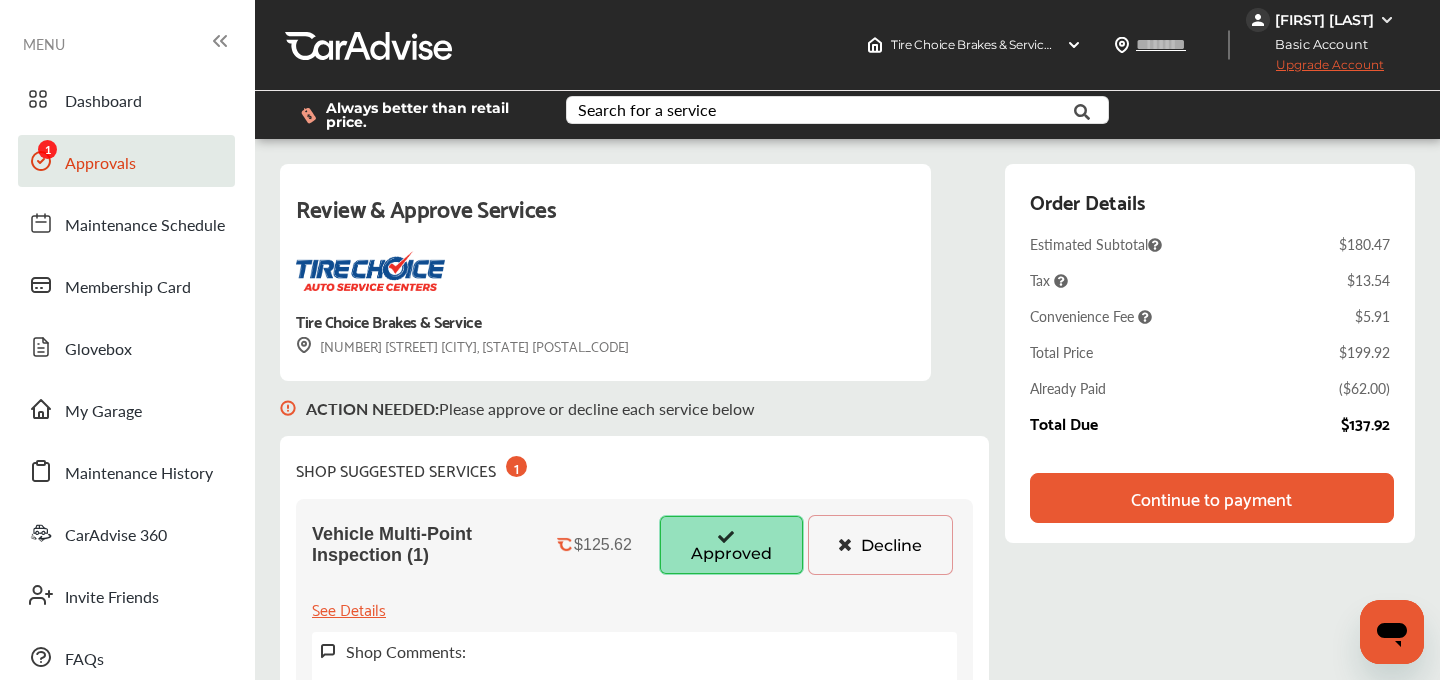 click on "Upgrade Account" at bounding box center [1315, 69] 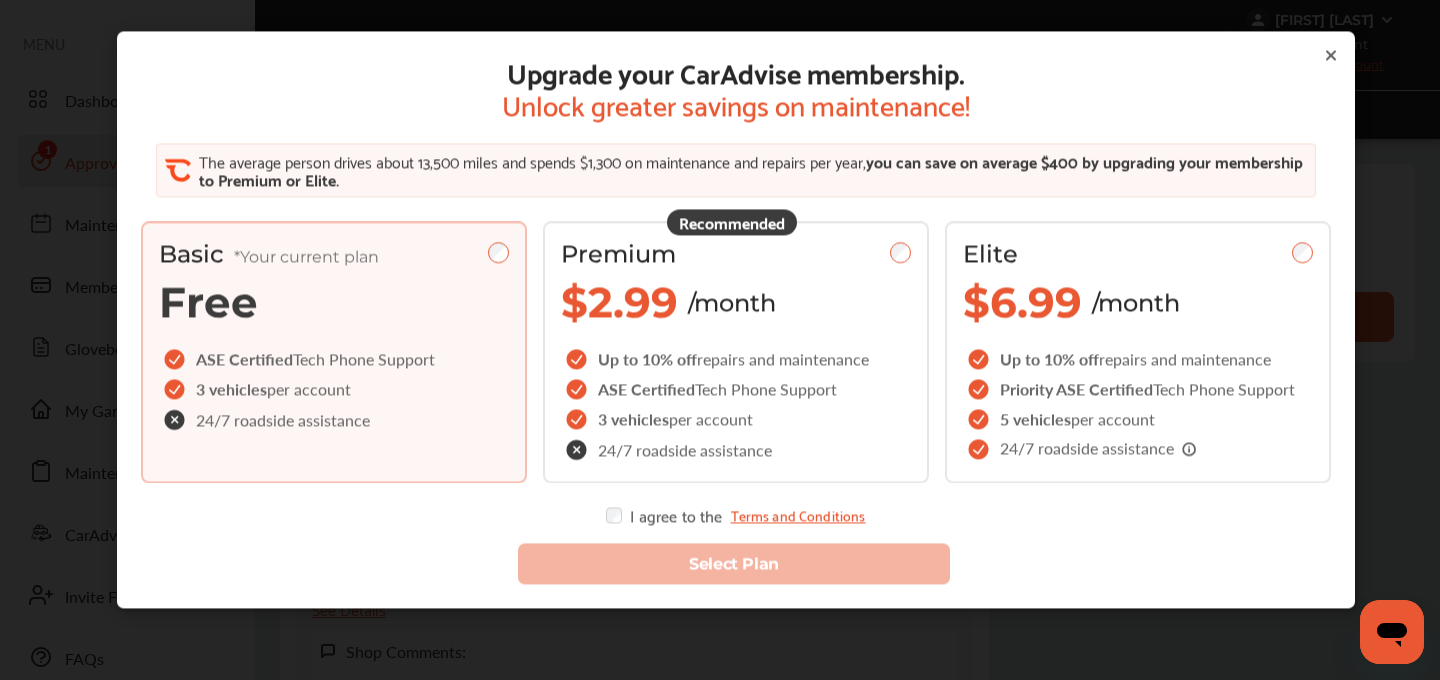 click 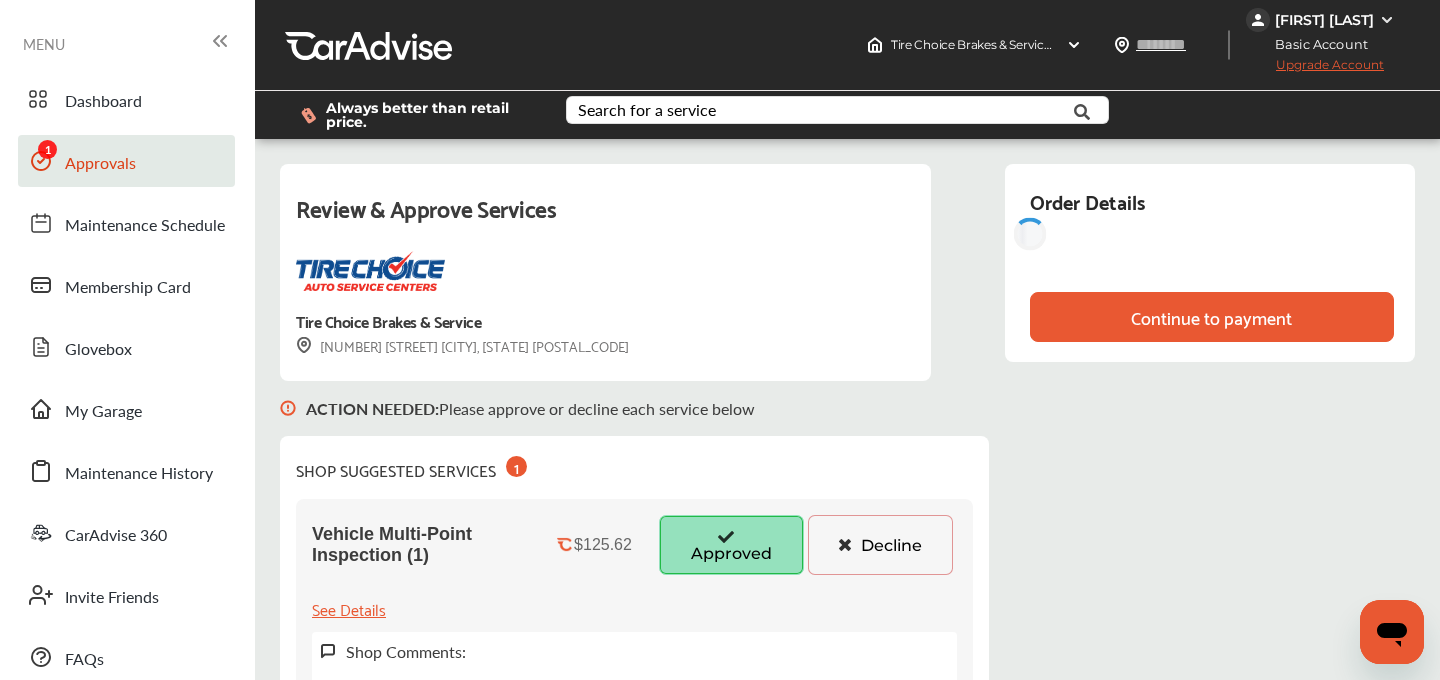 click on "Basic   Account" at bounding box center (1315, 44) 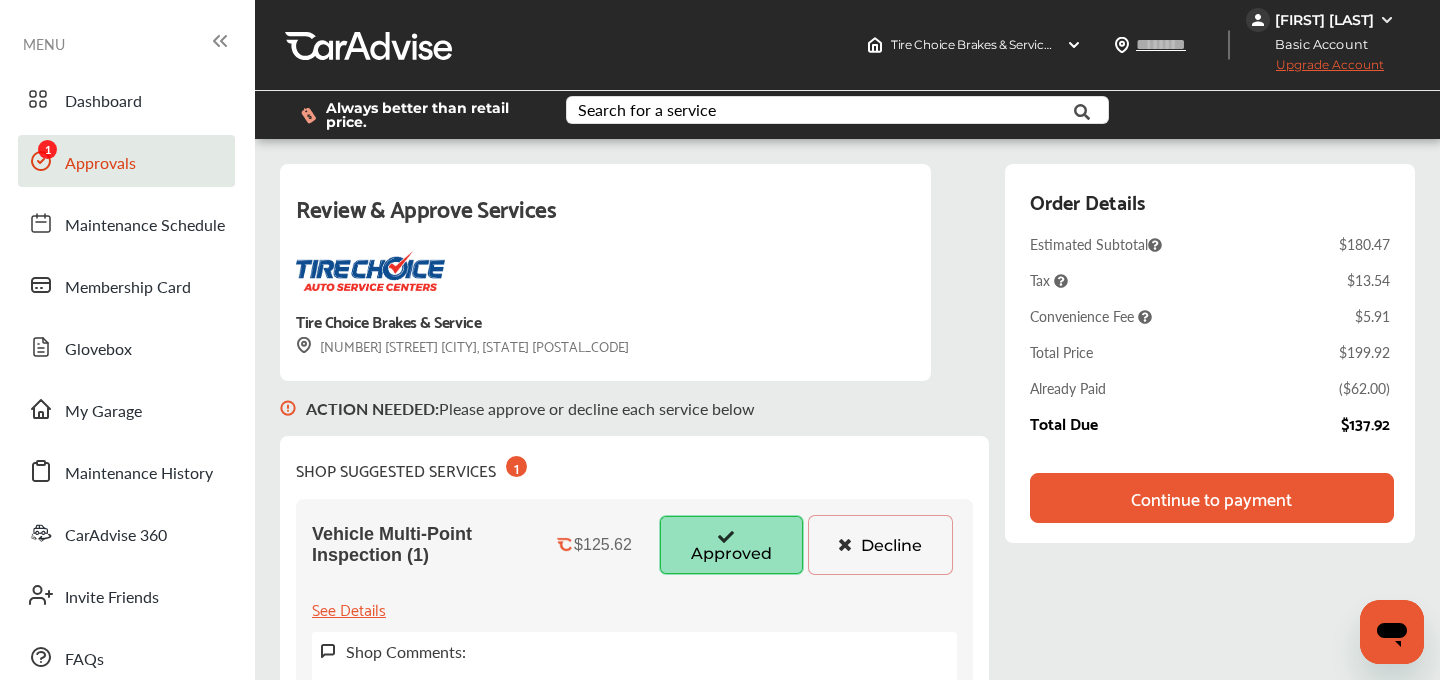 click on "[FIRST] [LAST]" at bounding box center (1324, 20) 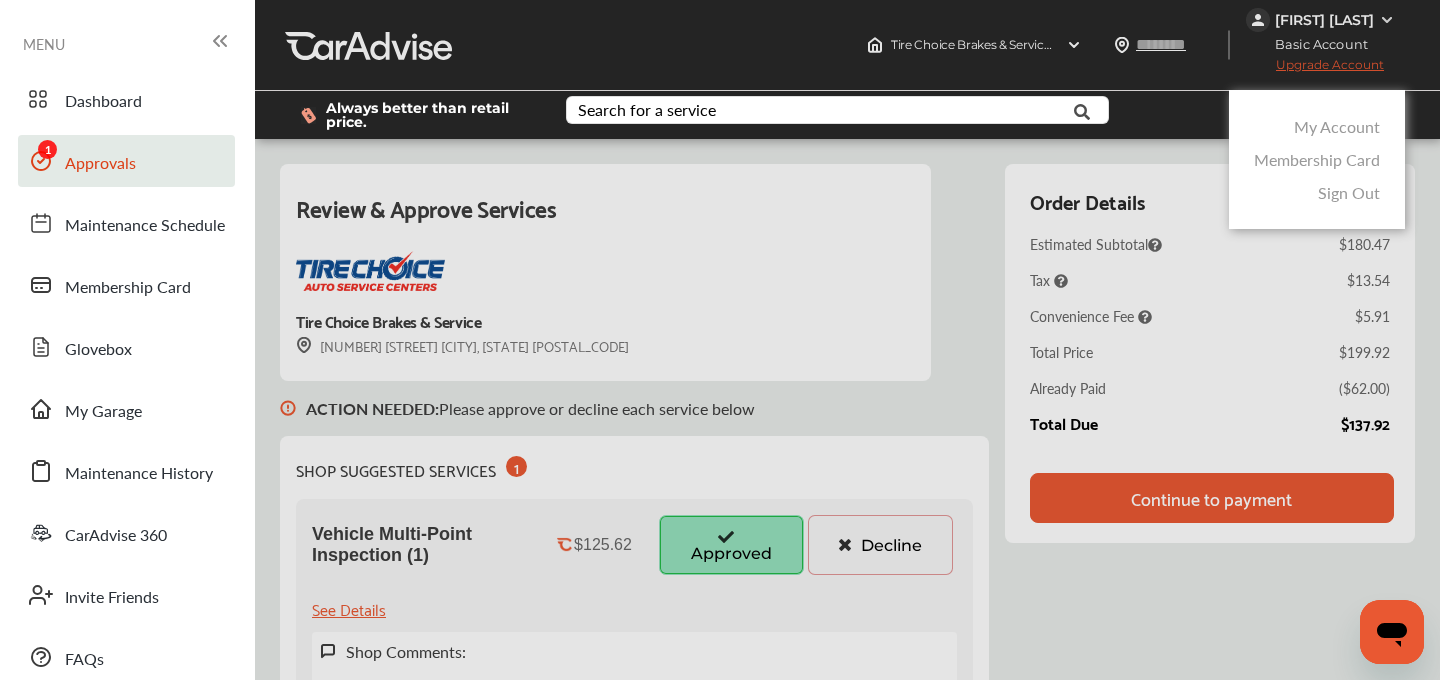 click on "My Account" at bounding box center (1337, 126) 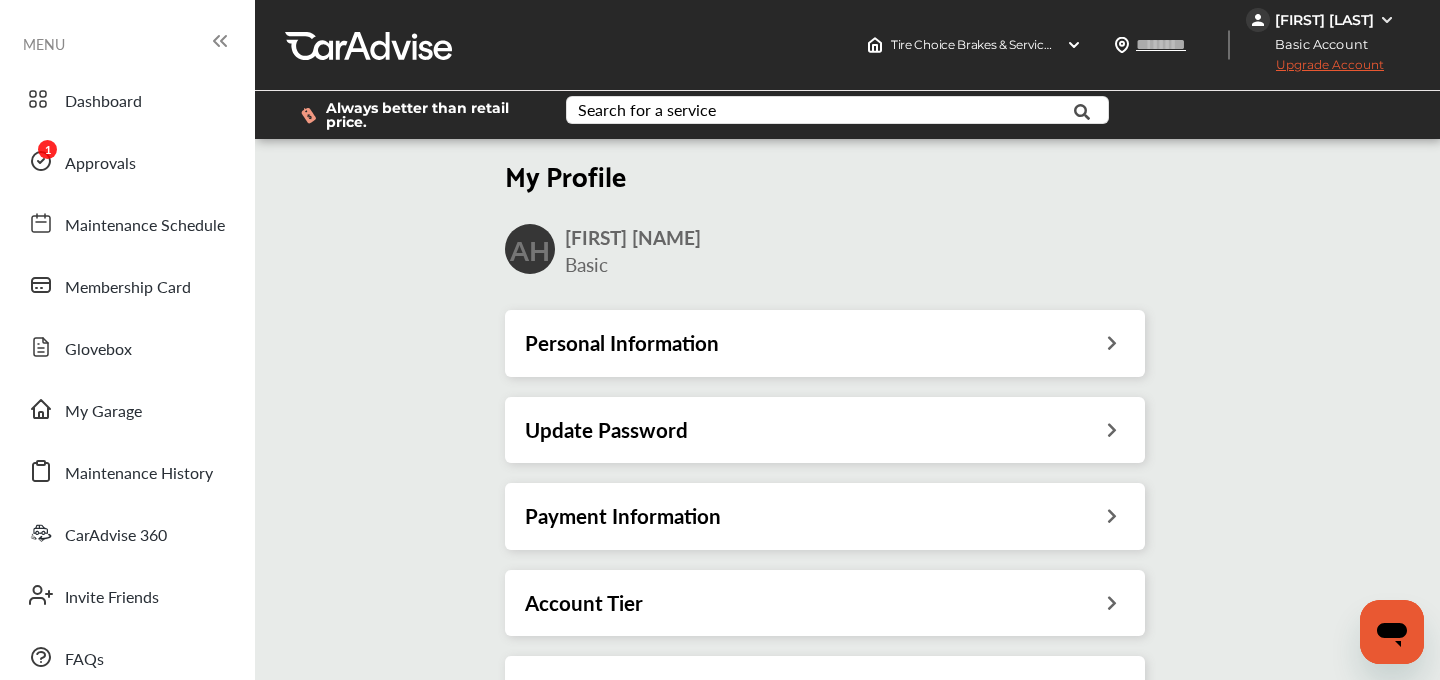 click on "Payment Information" at bounding box center [623, 516] 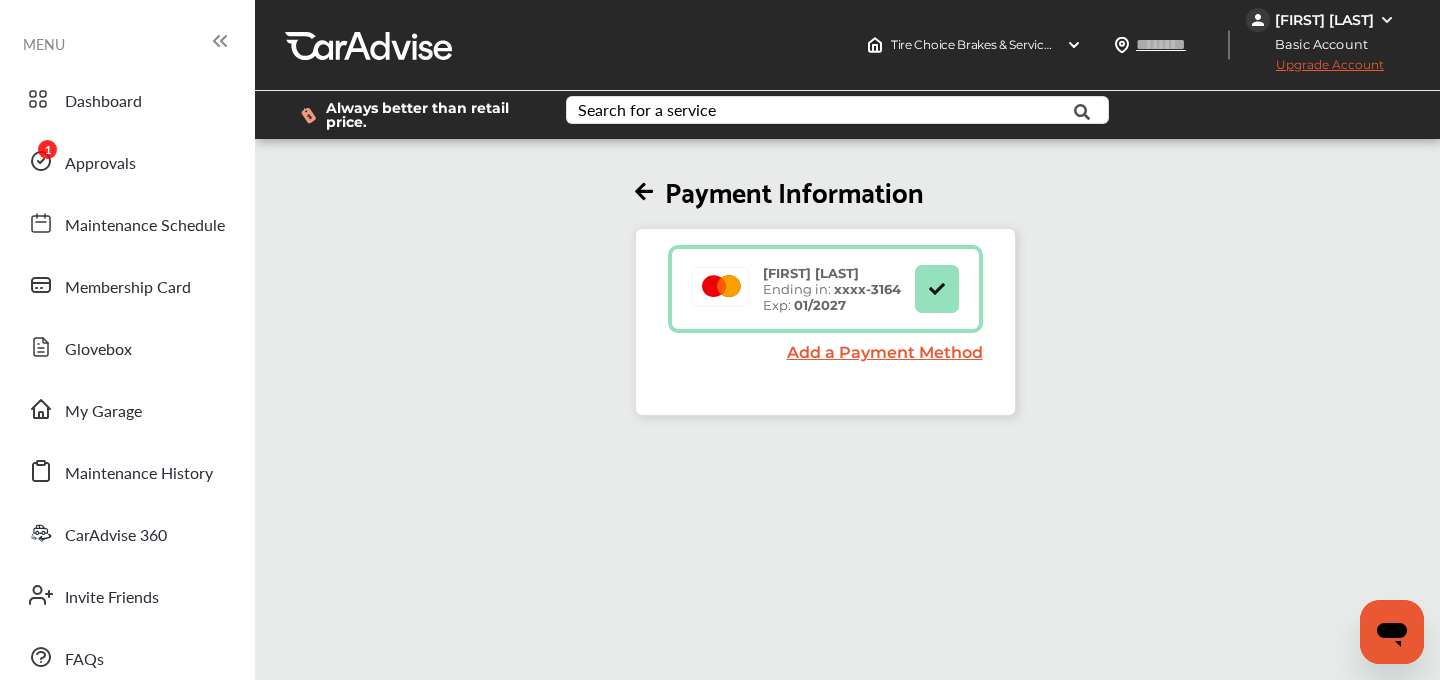 click on "Upgrade Account" at bounding box center [1315, 69] 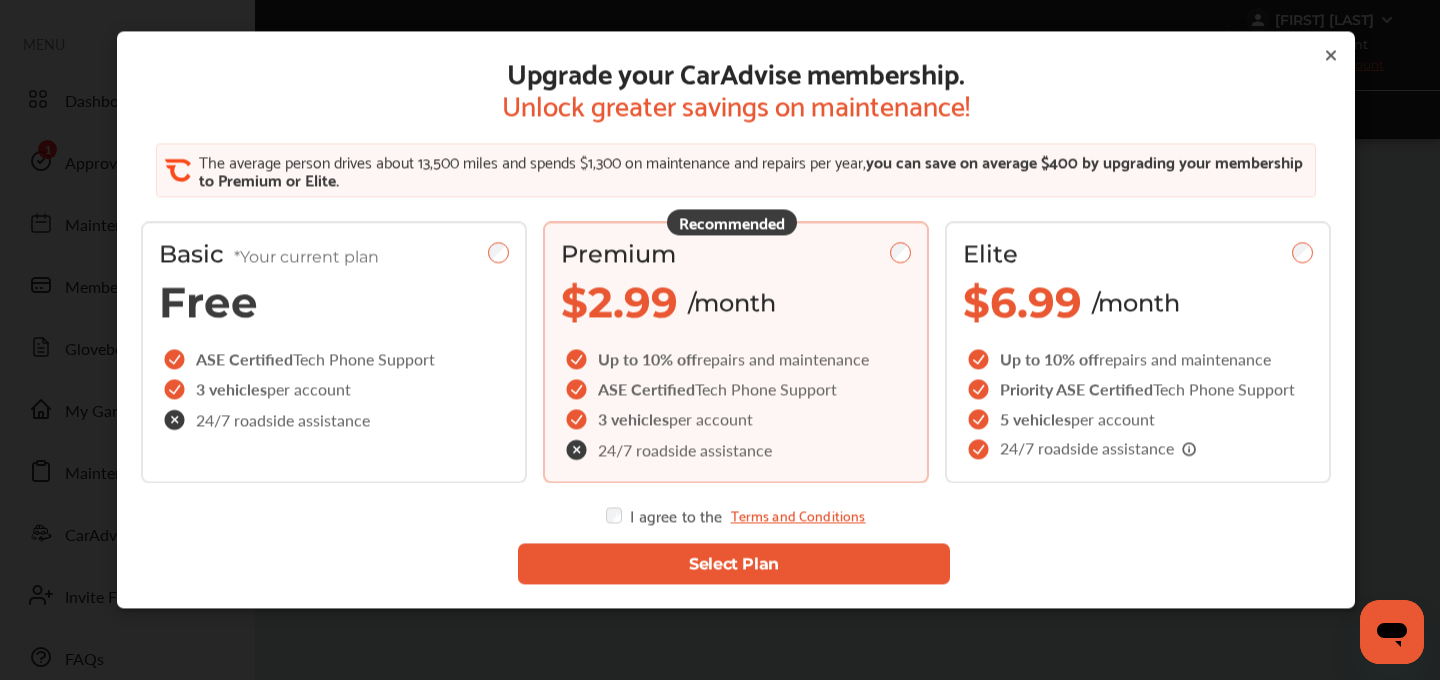 click on "Select Plan" at bounding box center (734, 564) 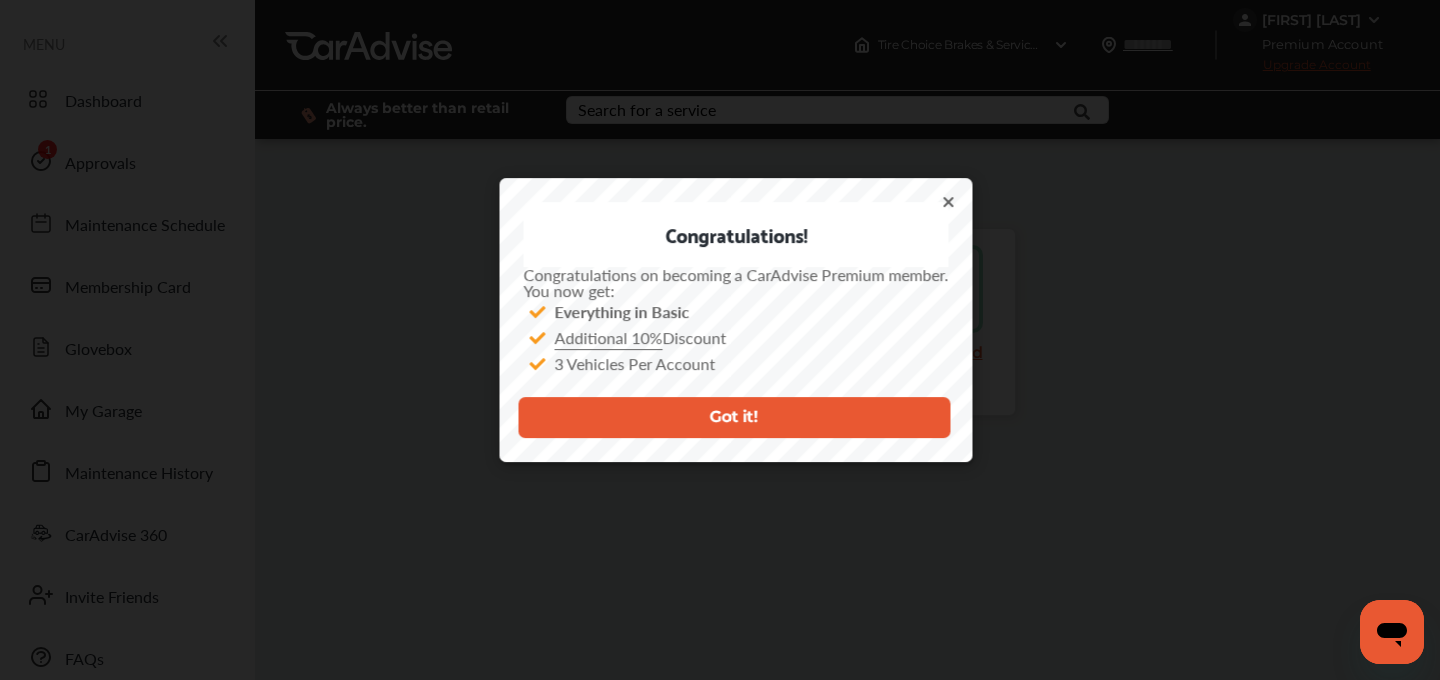 click 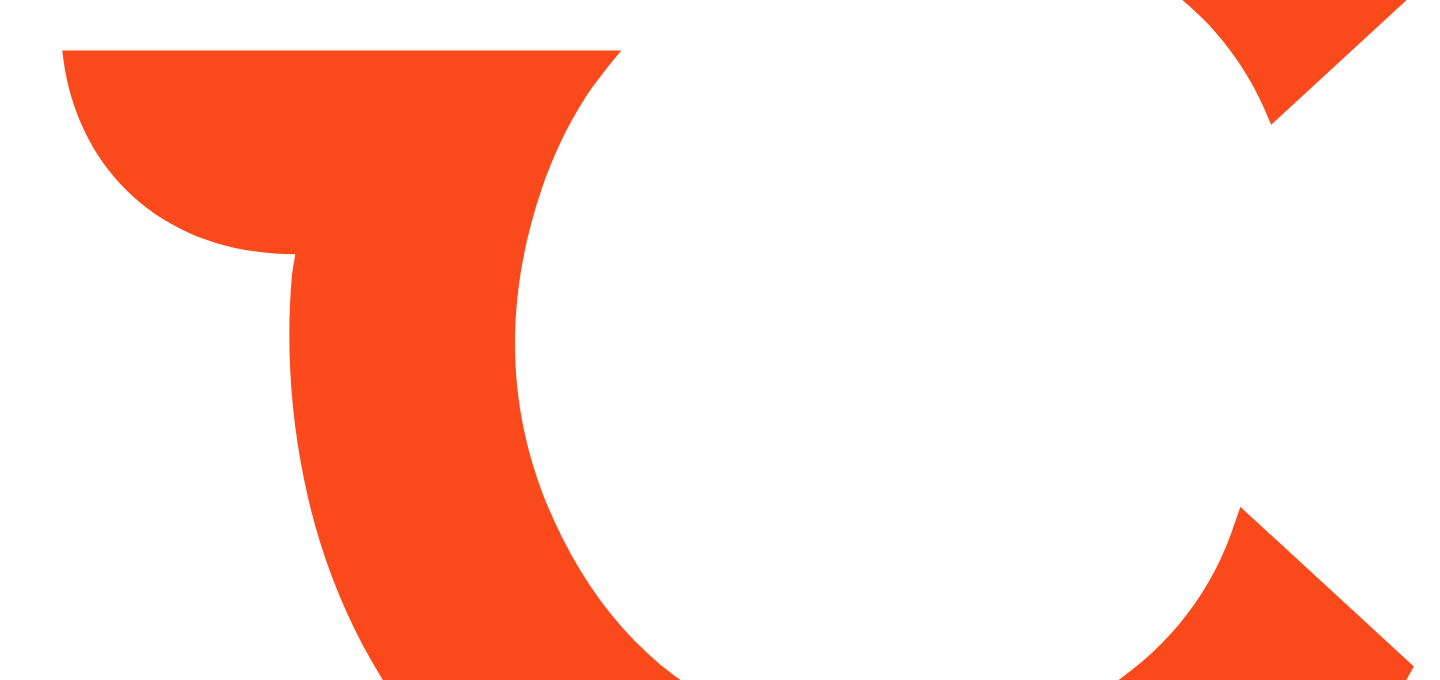 scroll, scrollTop: 0, scrollLeft: 0, axis: both 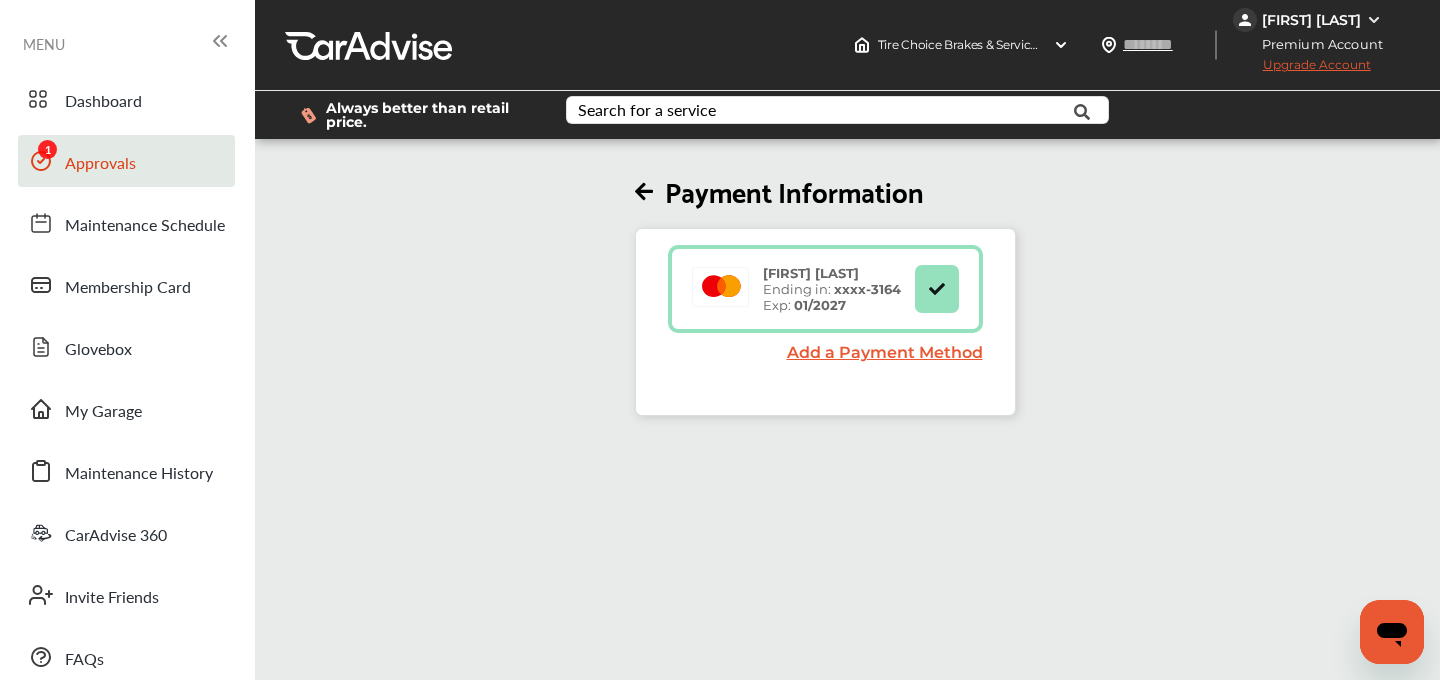 click on "Approvals" at bounding box center (100, 164) 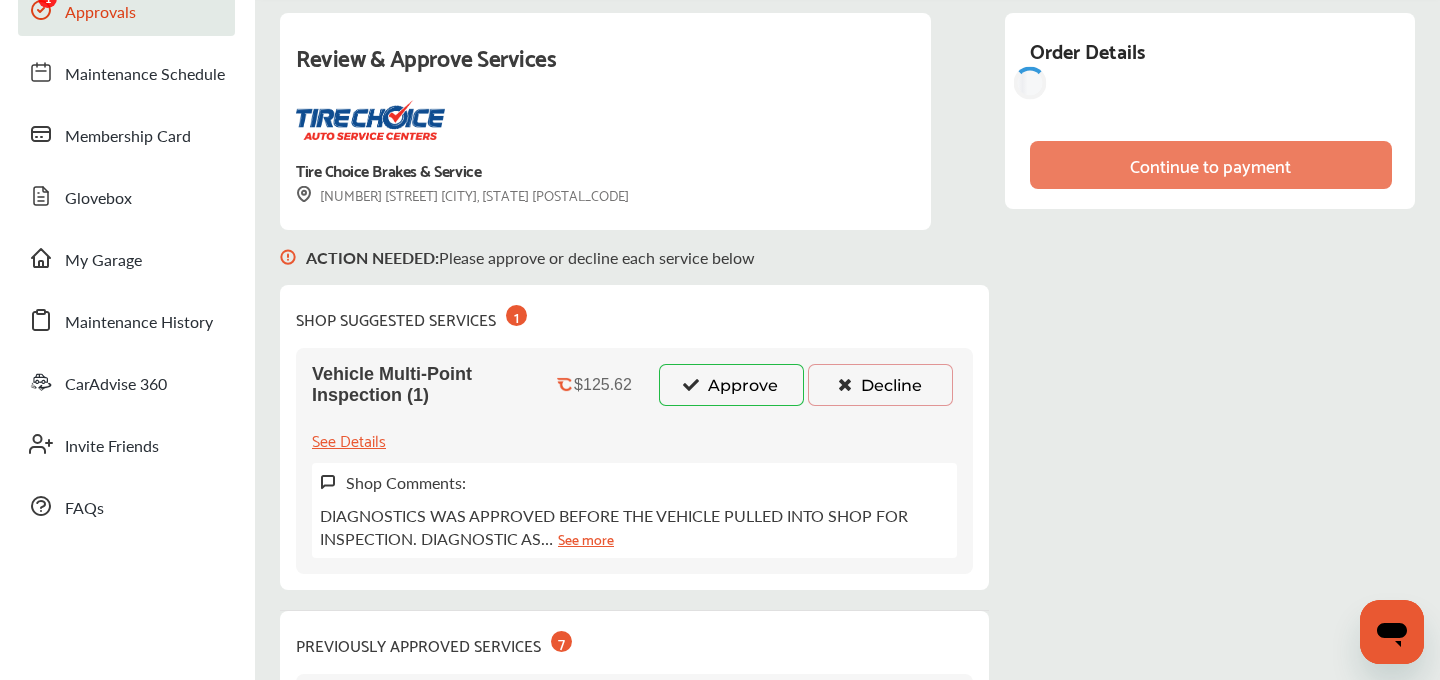 click on "Approve" at bounding box center [731, 385] 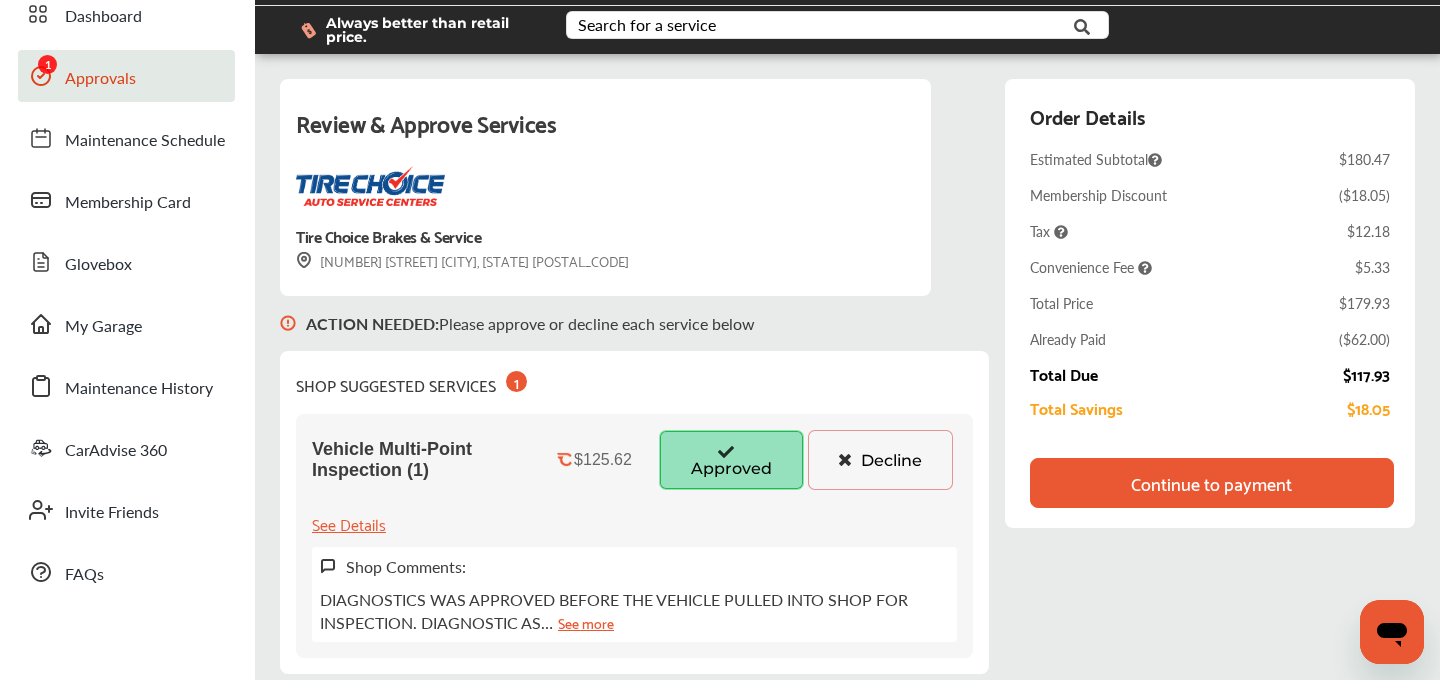 scroll, scrollTop: 84, scrollLeft: 0, axis: vertical 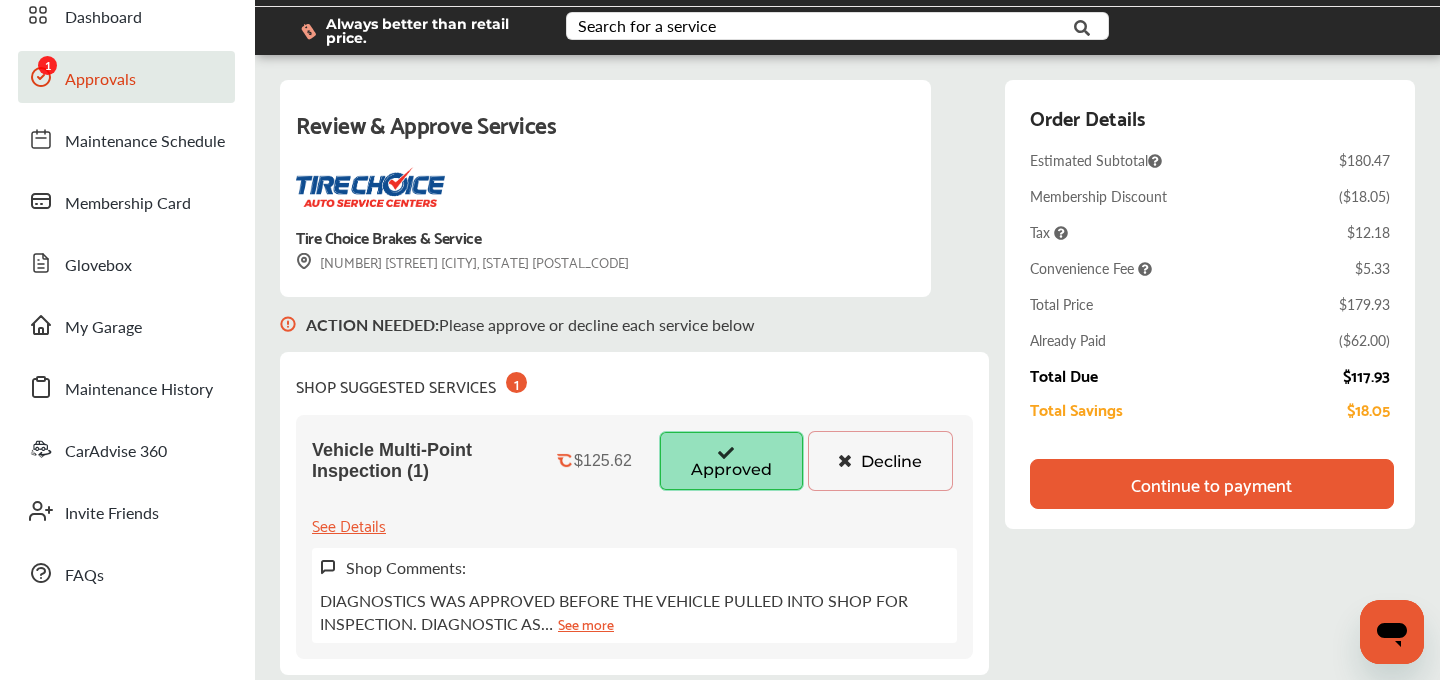 click on "Continue to payment" at bounding box center [1211, 484] 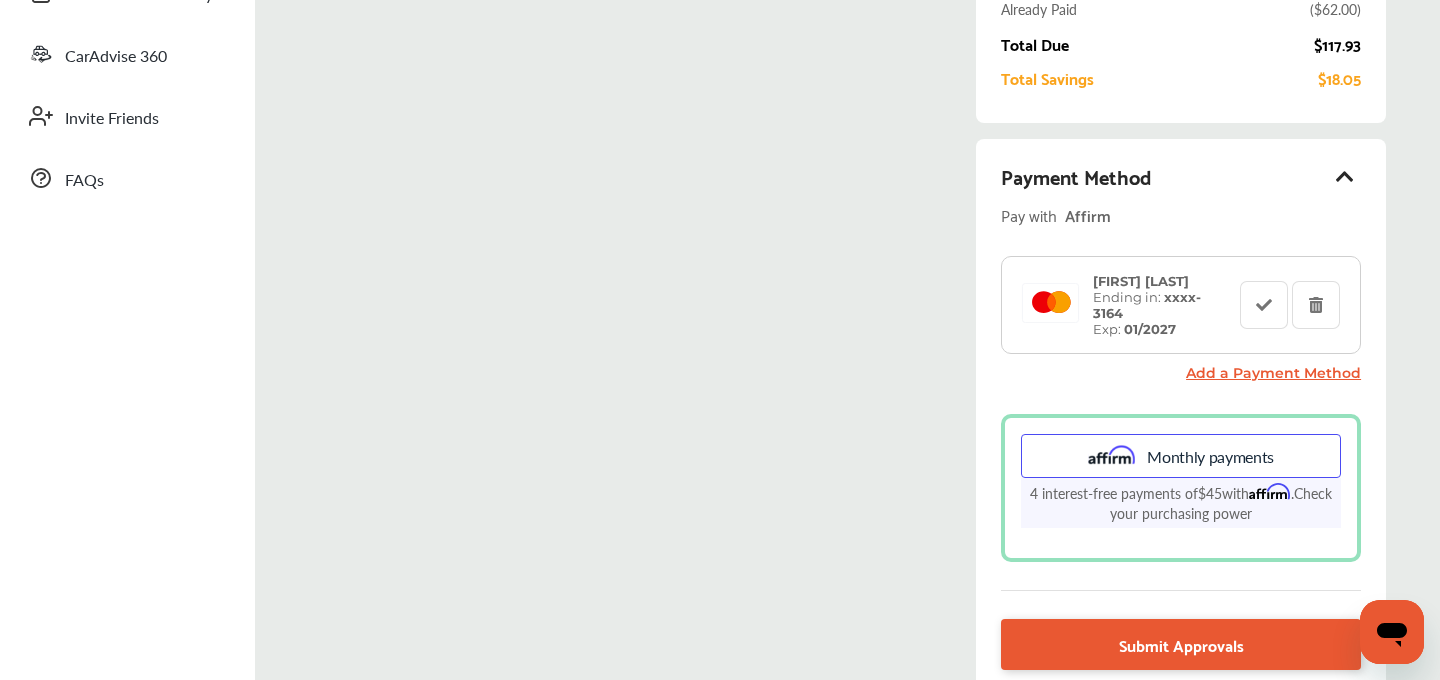 scroll, scrollTop: 477, scrollLeft: 0, axis: vertical 